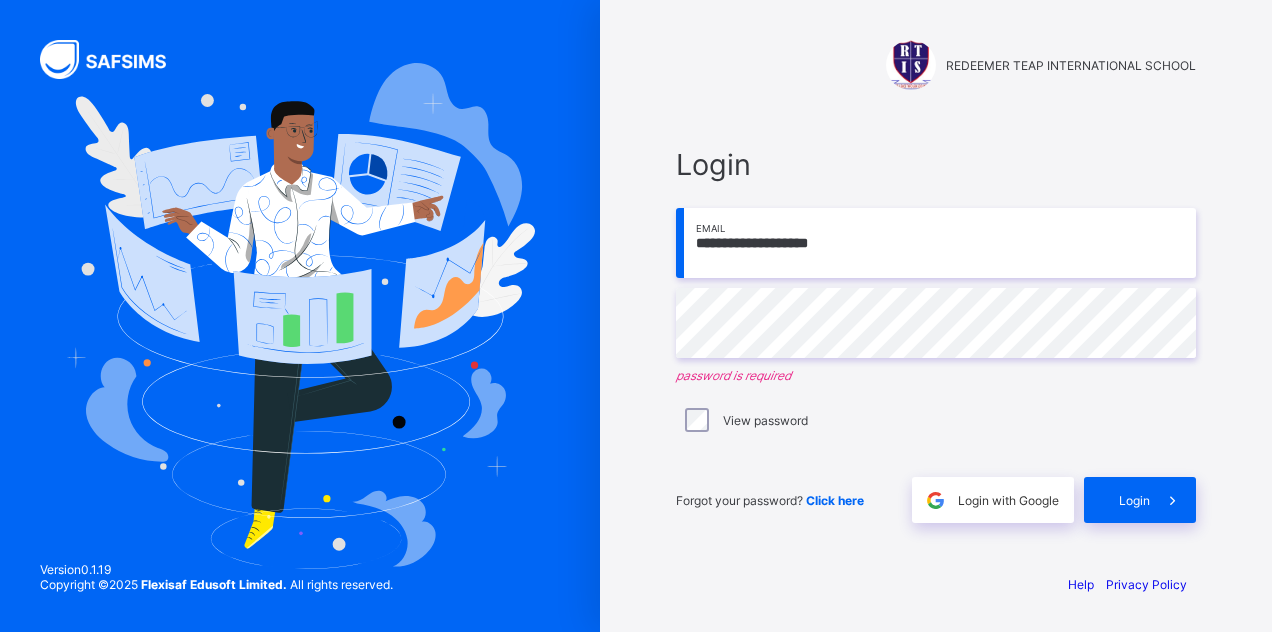 scroll, scrollTop: 0, scrollLeft: 0, axis: both 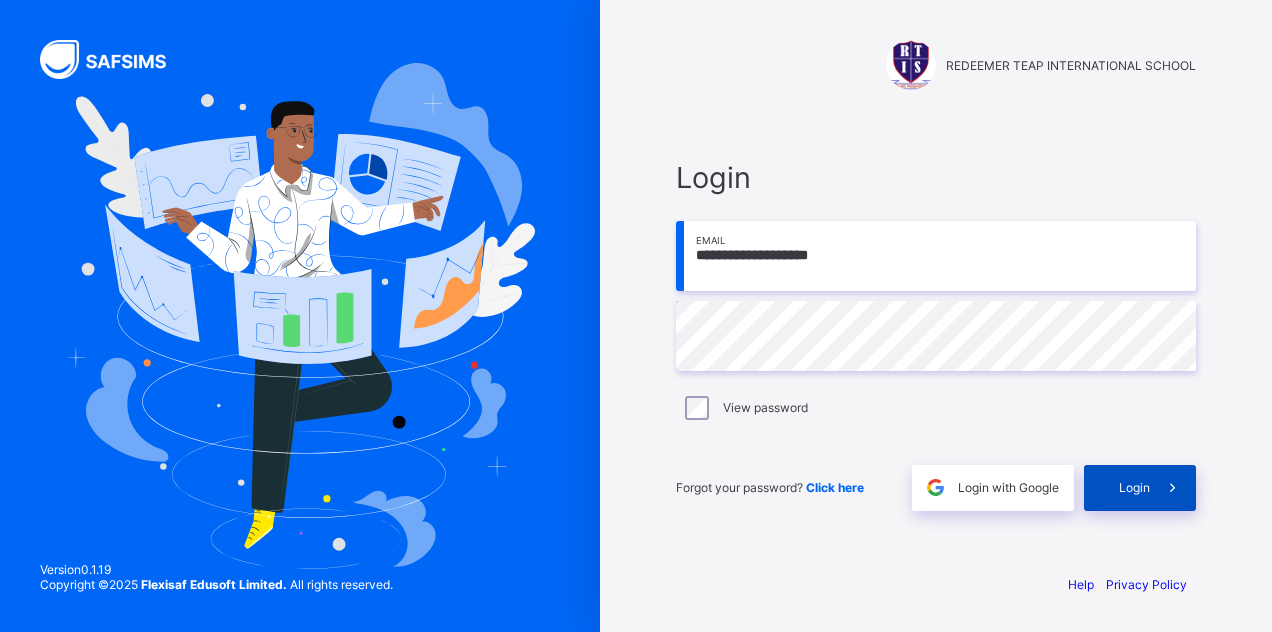 click on "Login" at bounding box center (1134, 487) 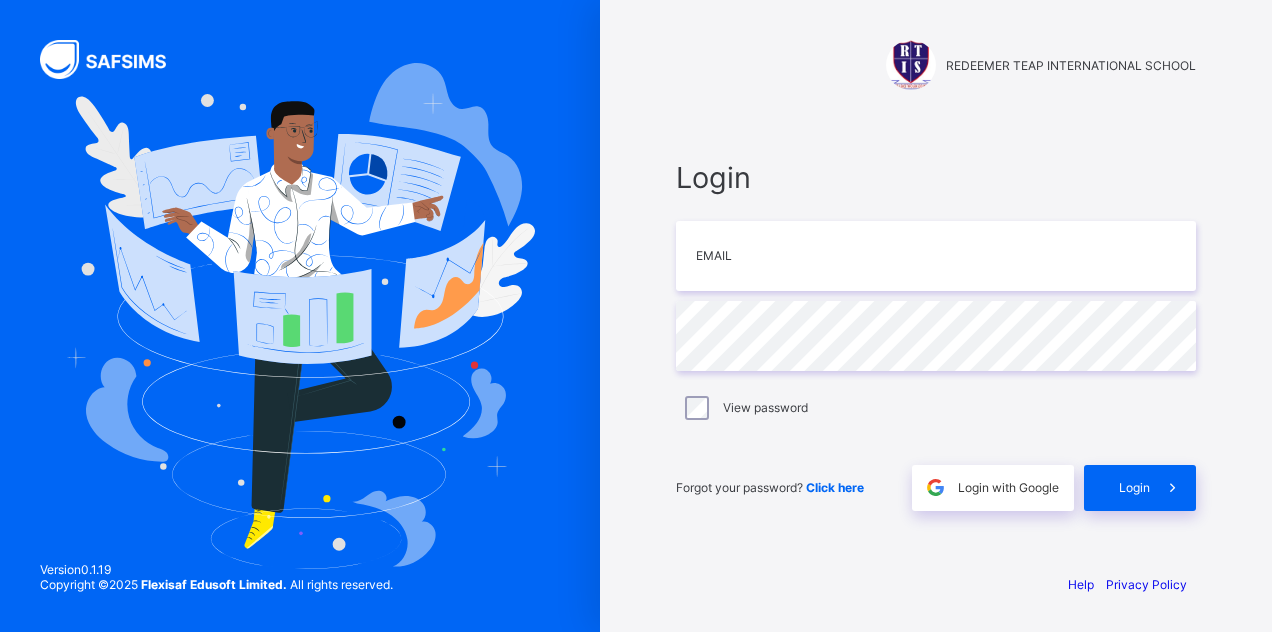 scroll, scrollTop: 0, scrollLeft: 0, axis: both 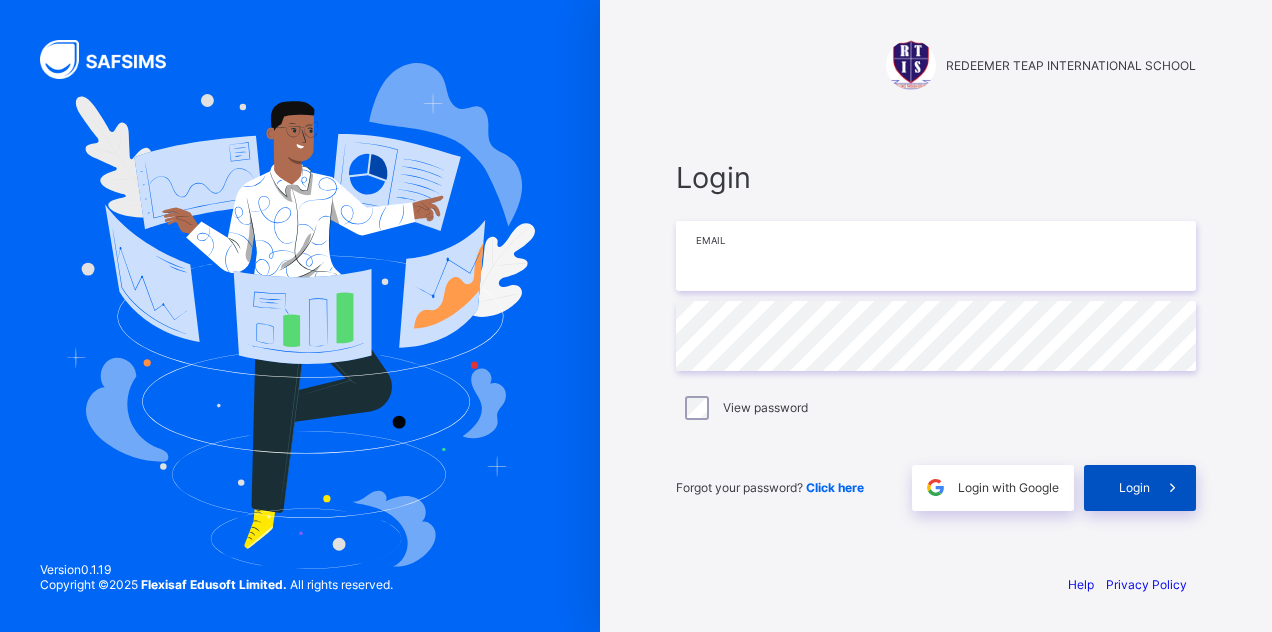 type on "**********" 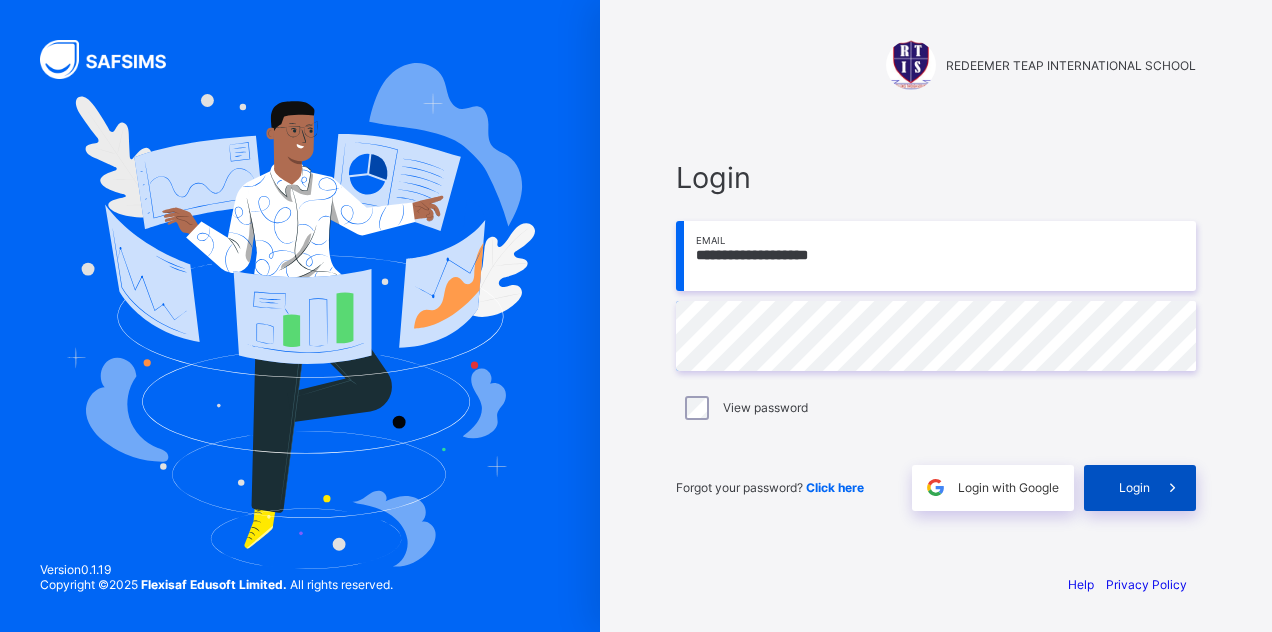 click on "Login" at bounding box center (1134, 487) 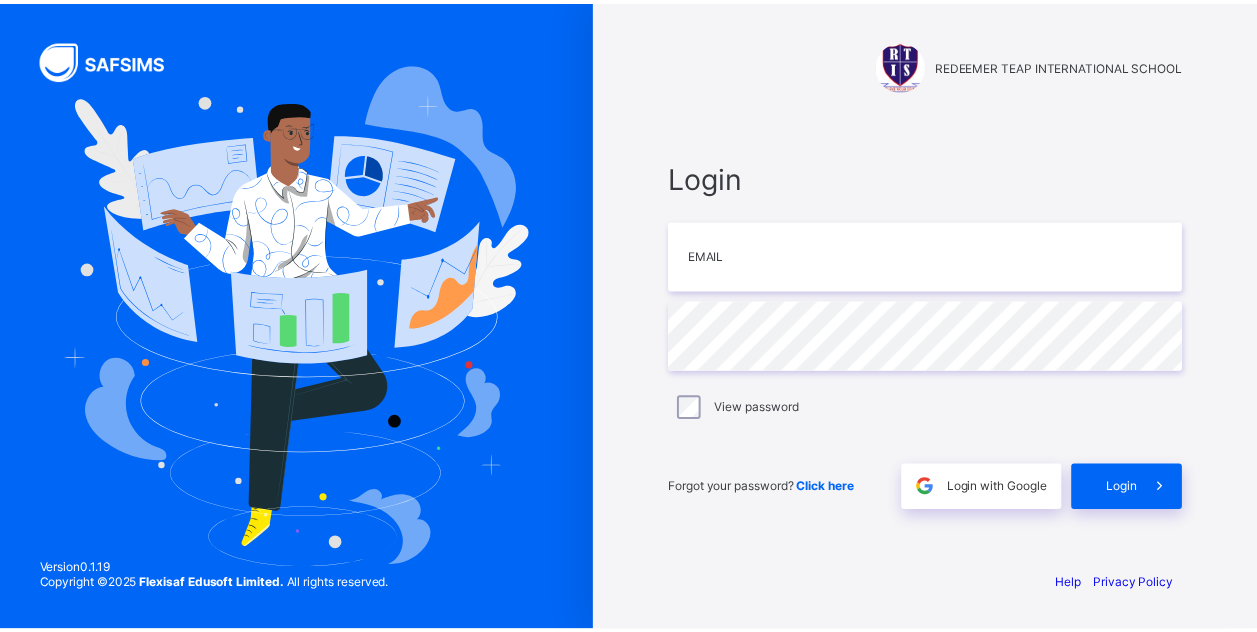 scroll, scrollTop: 0, scrollLeft: 0, axis: both 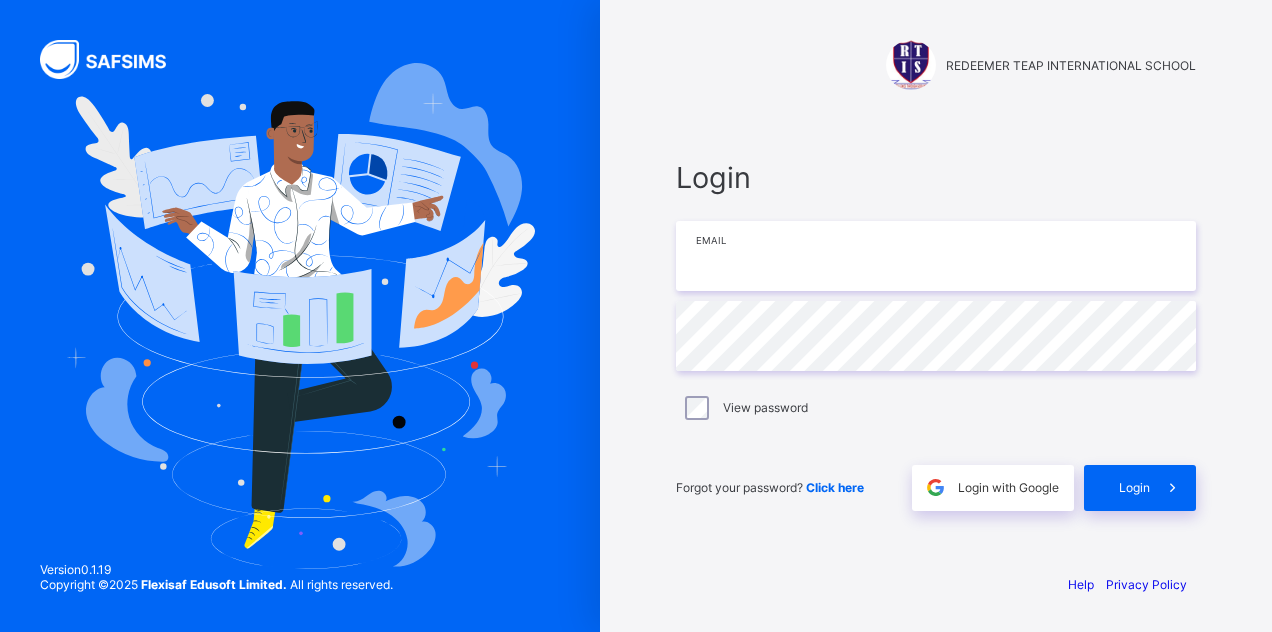 type on "**********" 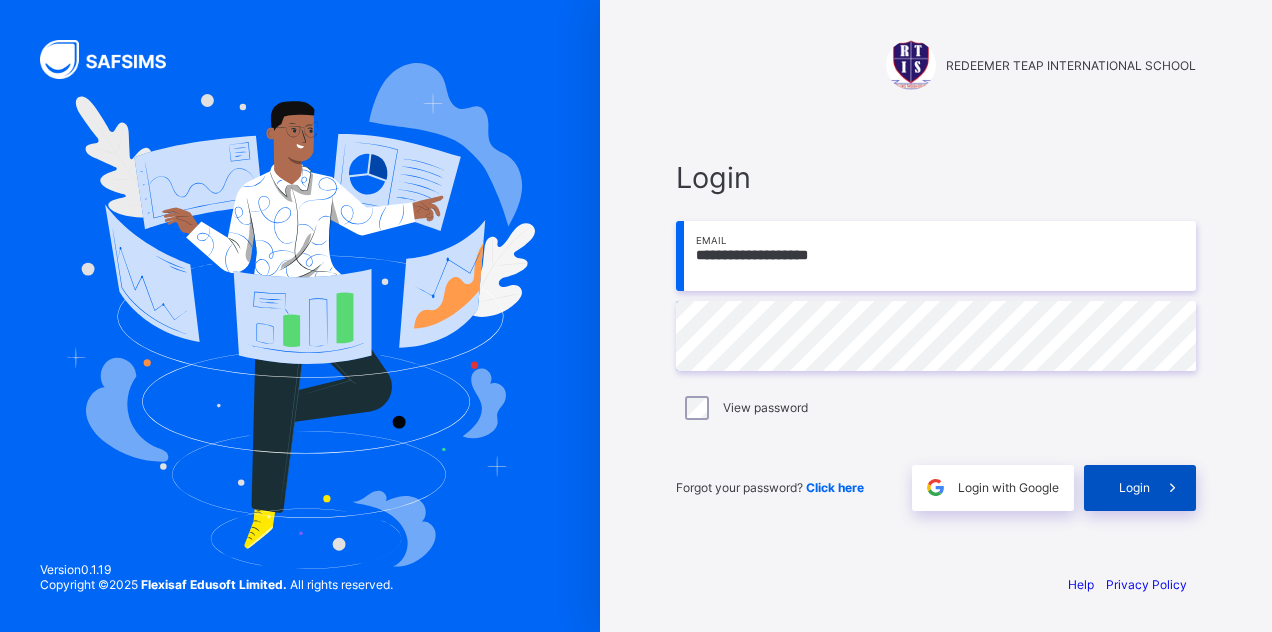 click on "Login" at bounding box center [1134, 487] 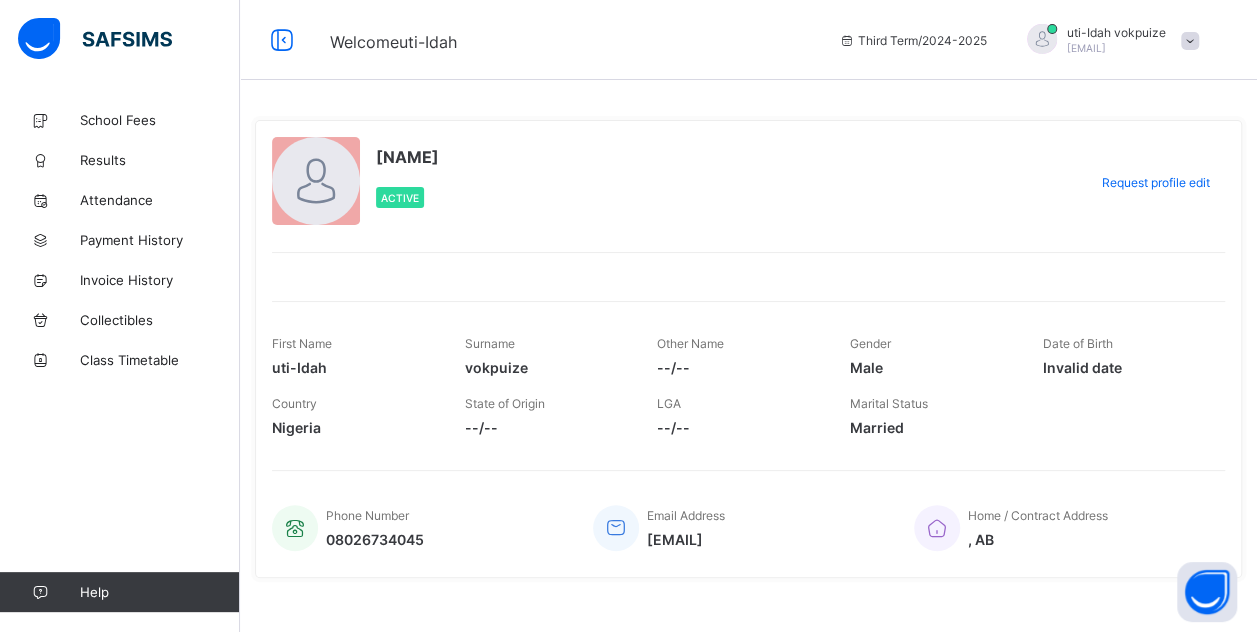 scroll, scrollTop: 21, scrollLeft: 0, axis: vertical 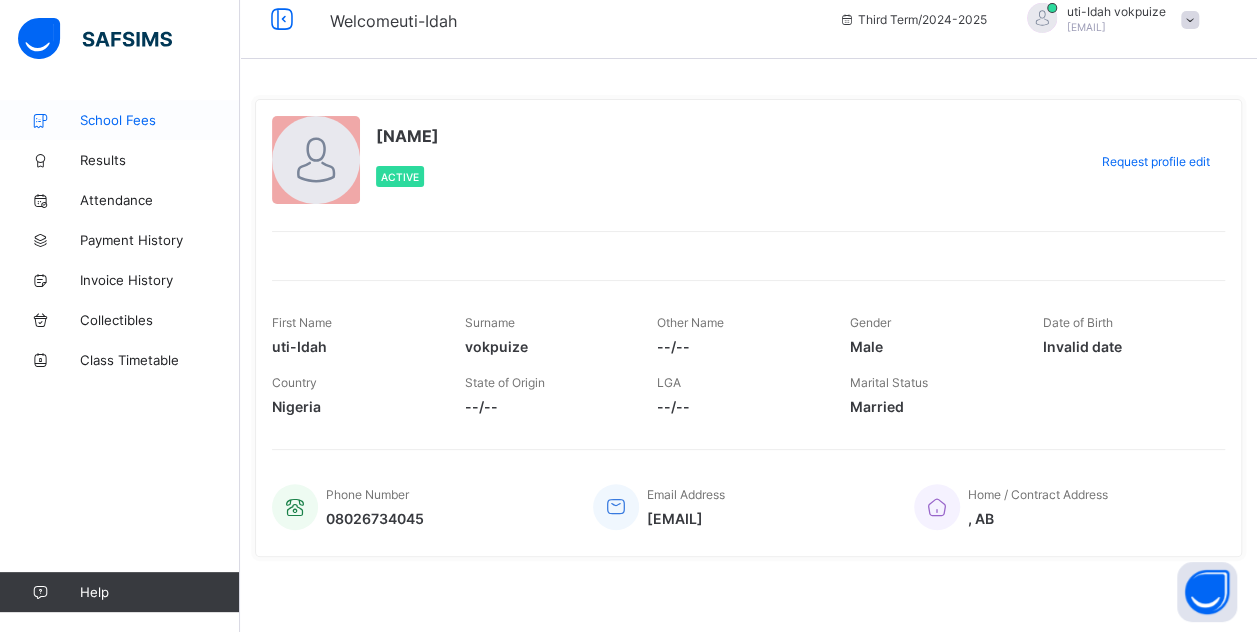 click on "School Fees" at bounding box center [160, 120] 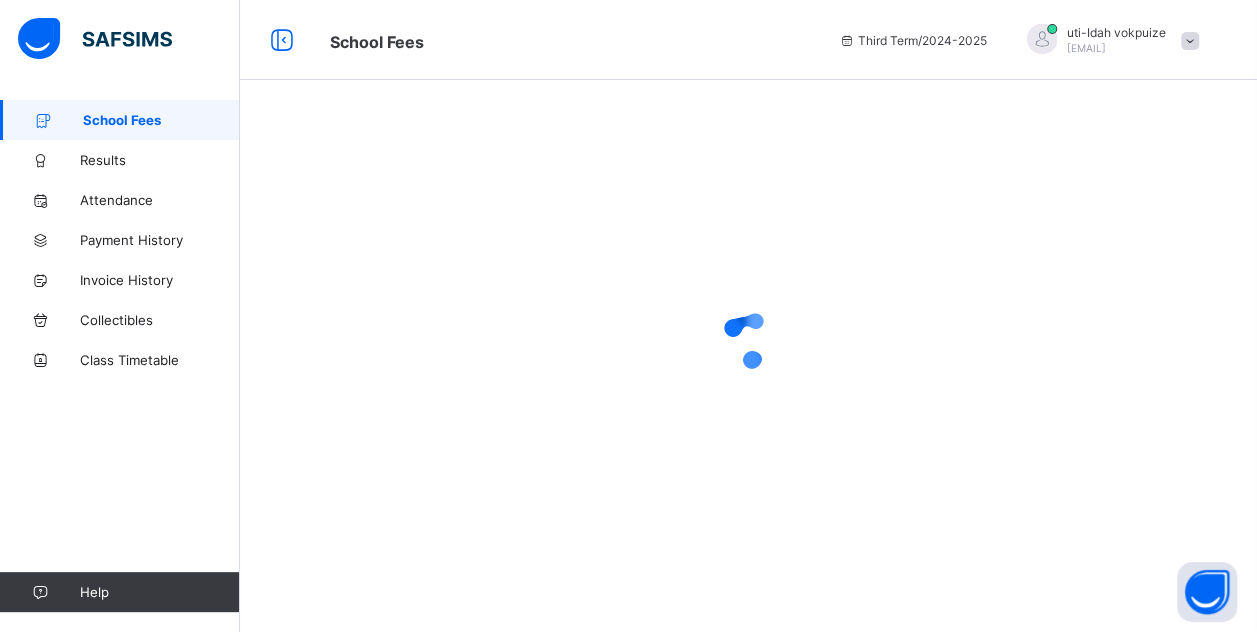 scroll, scrollTop: 0, scrollLeft: 0, axis: both 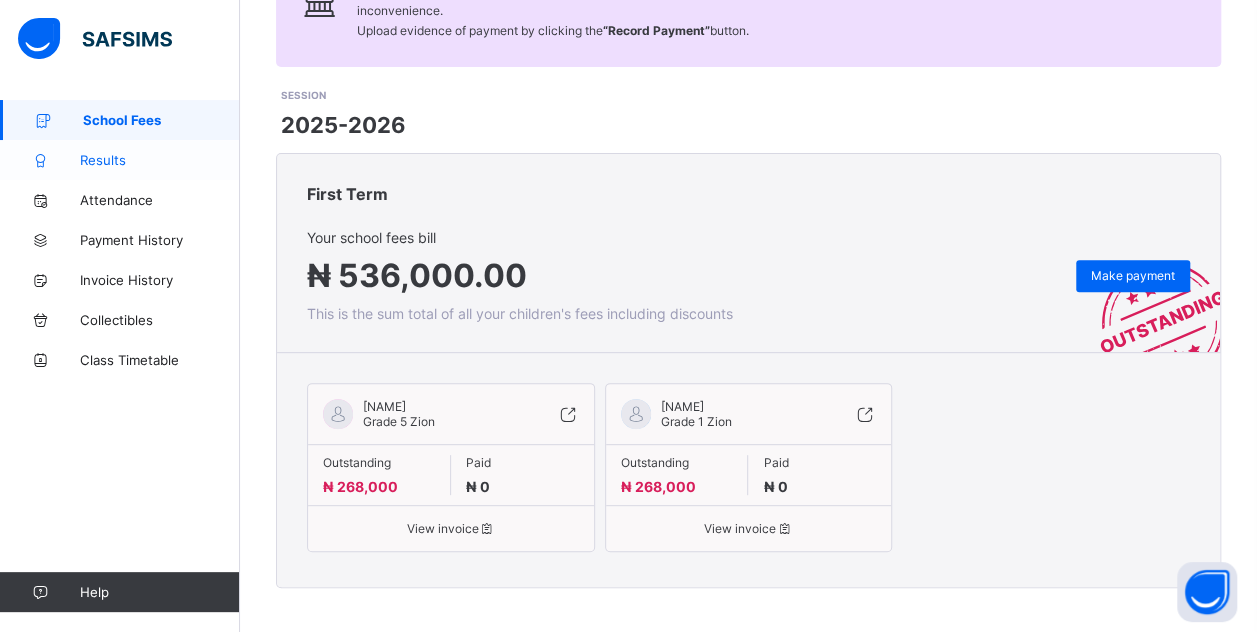 click on "Results" at bounding box center (160, 160) 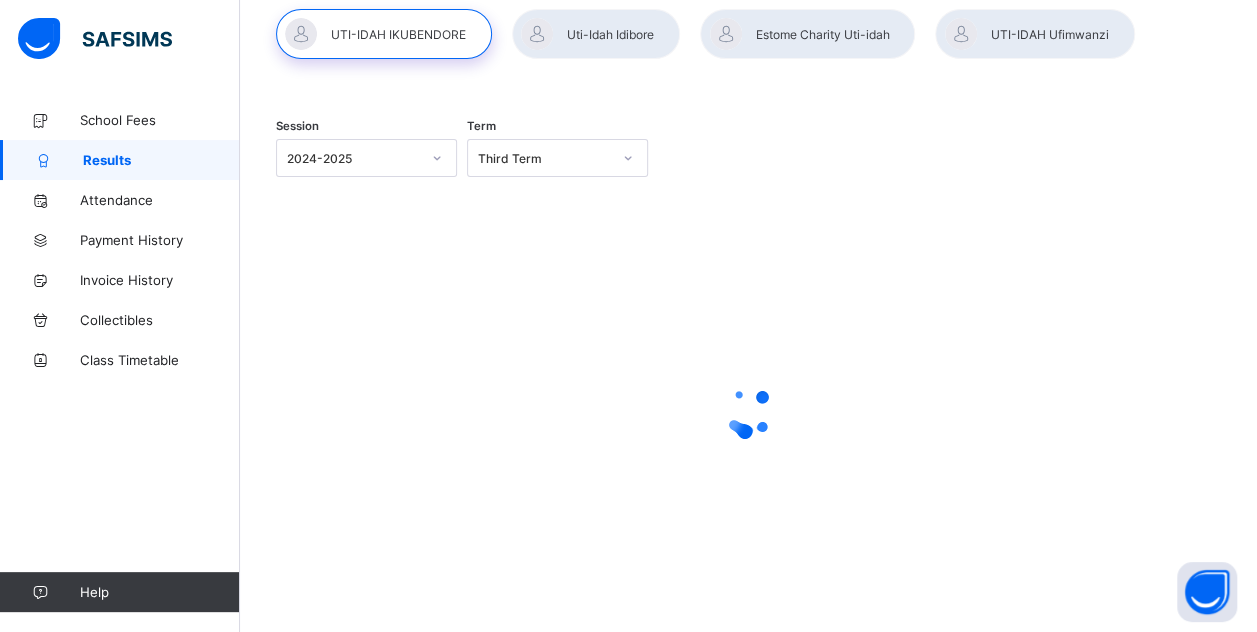 scroll, scrollTop: 212, scrollLeft: 0, axis: vertical 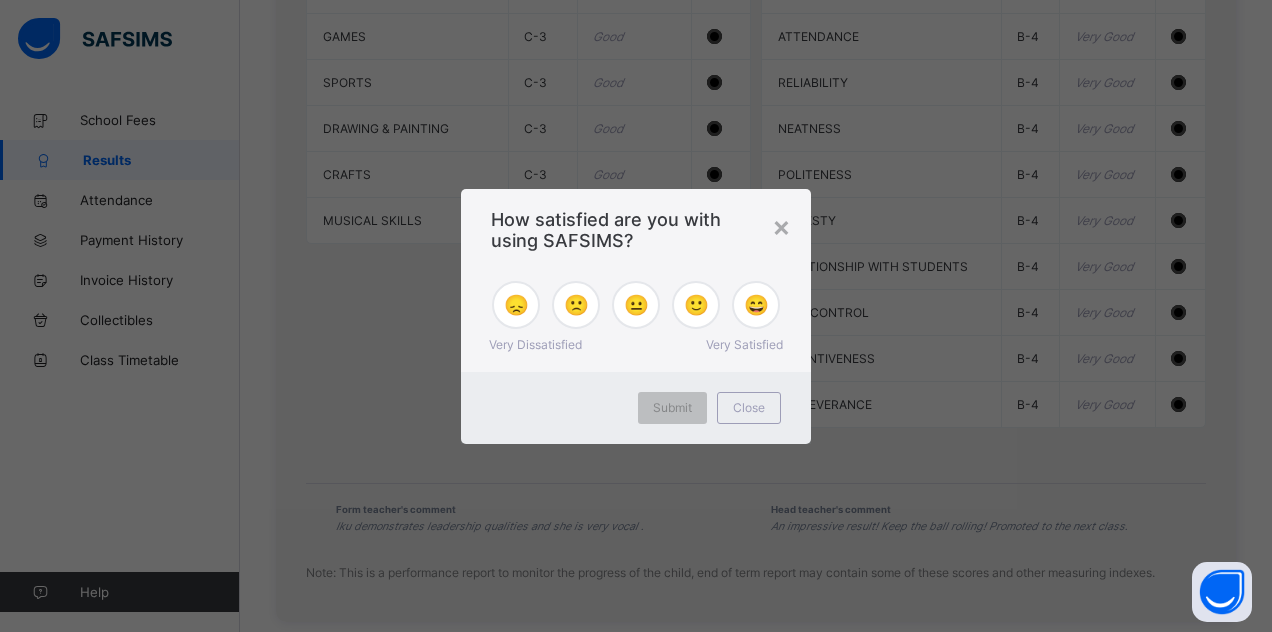 drag, startPoint x: 1261, startPoint y: 126, endPoint x: 1275, endPoint y: 569, distance: 443.22116 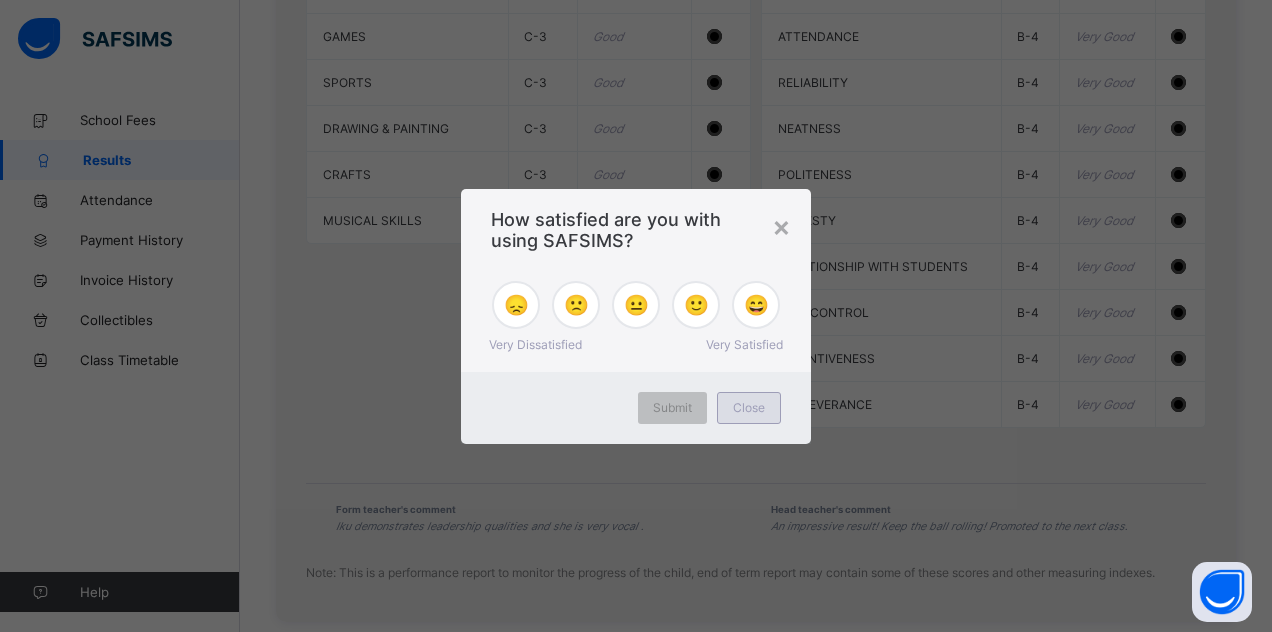 click on "Close" at bounding box center (749, 407) 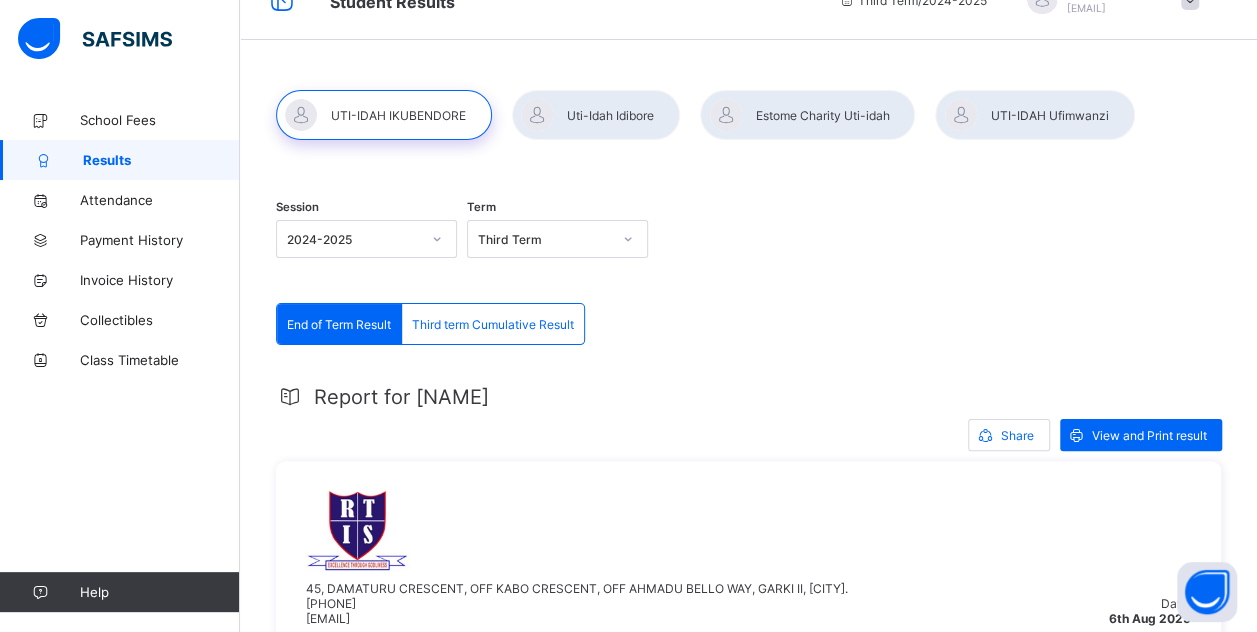scroll, scrollTop: 0, scrollLeft: 0, axis: both 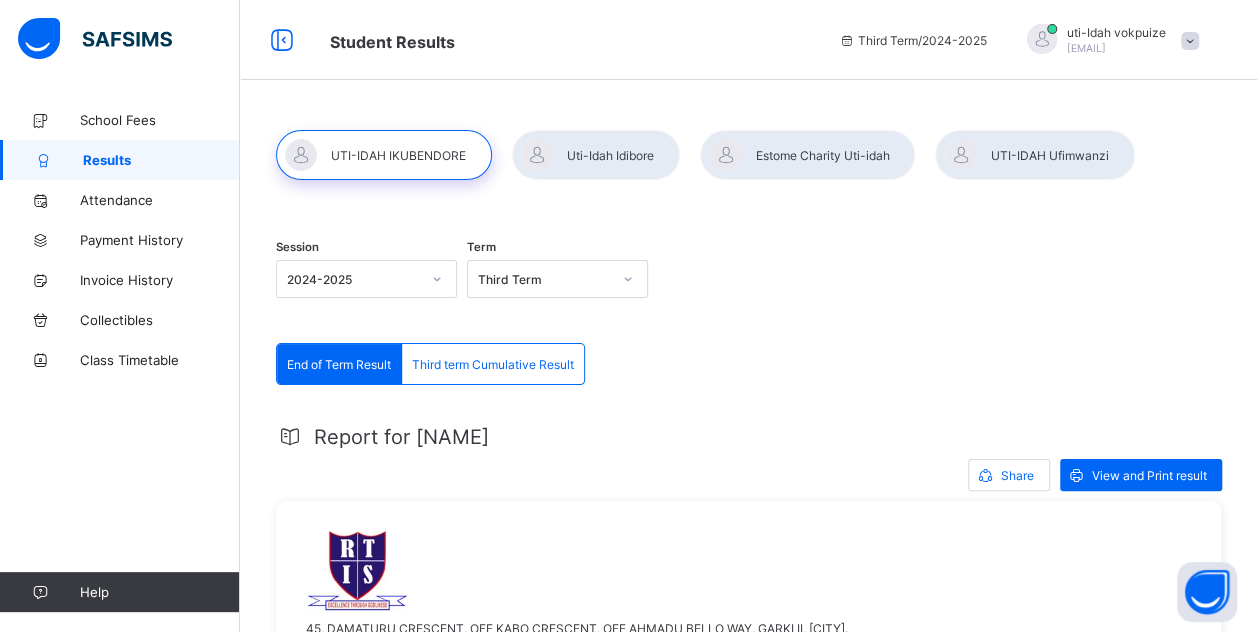 click at bounding box center (807, 155) 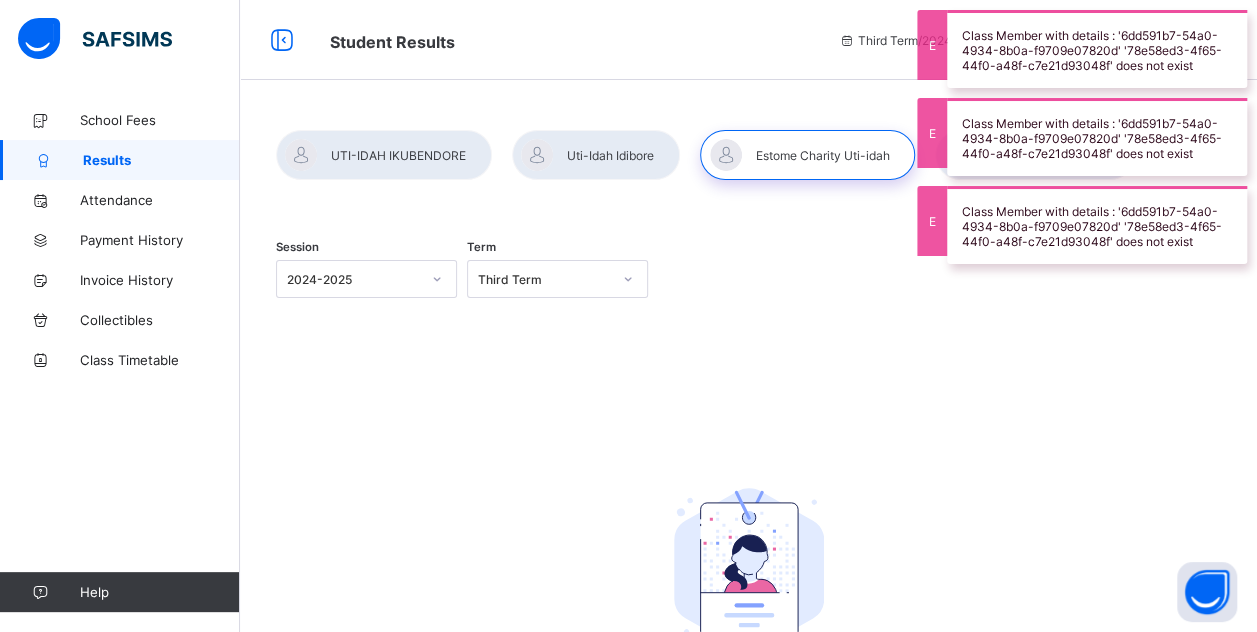 click at bounding box center (596, 155) 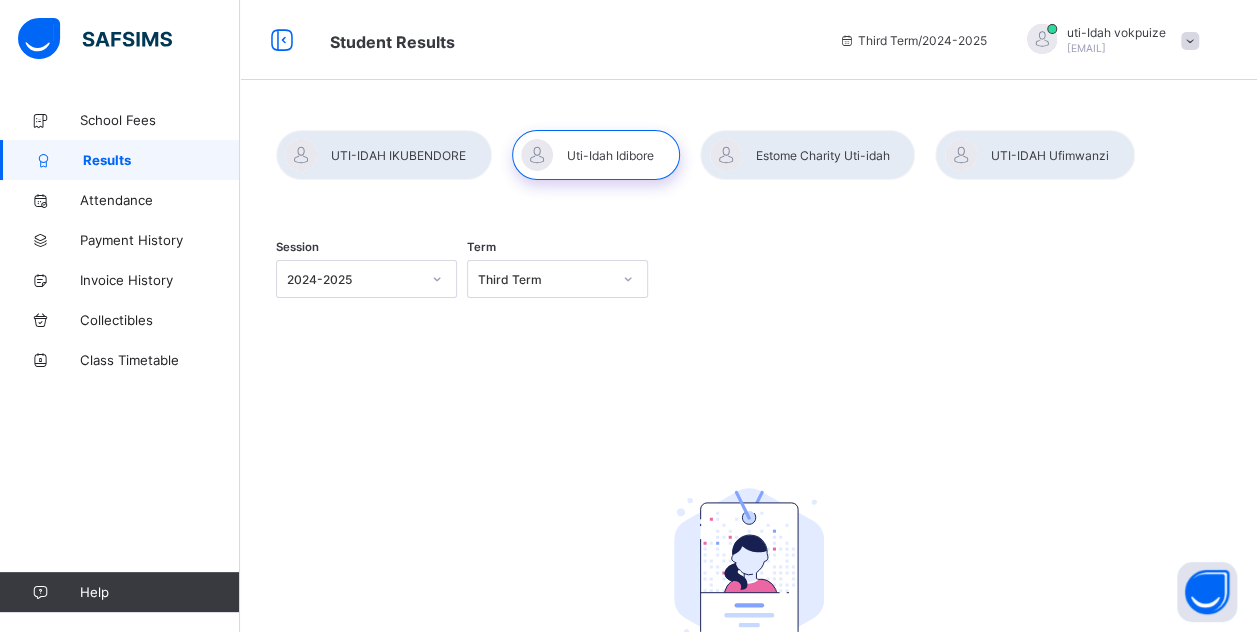 click at bounding box center [1034, 155] 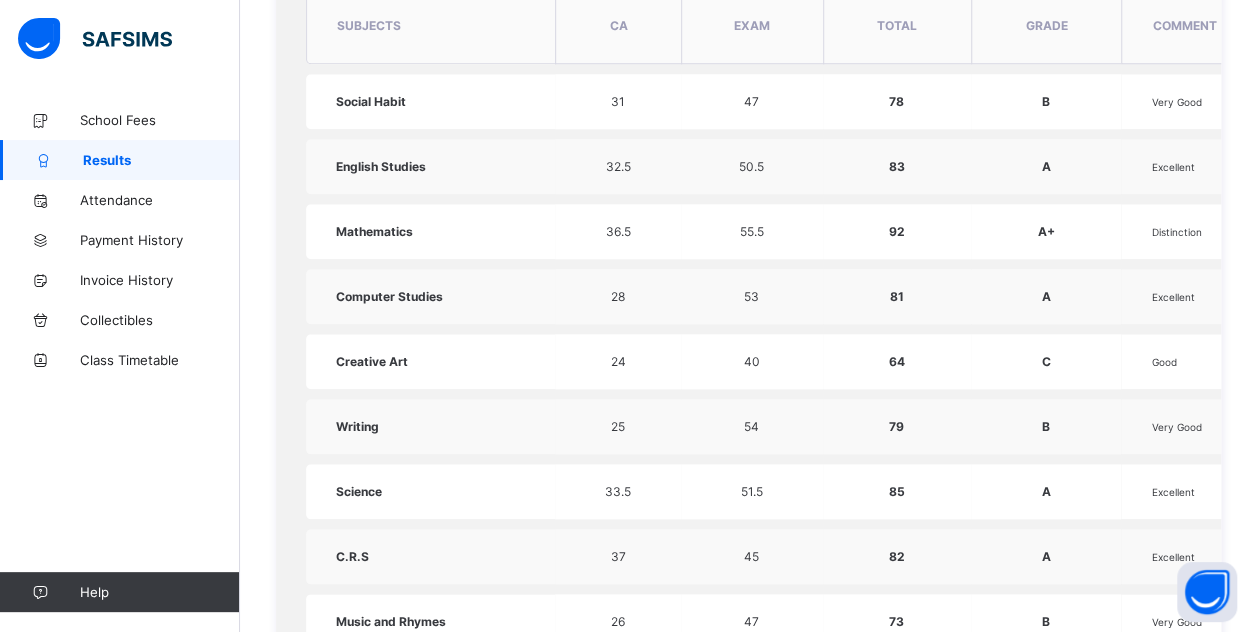 scroll, scrollTop: 868, scrollLeft: 0, axis: vertical 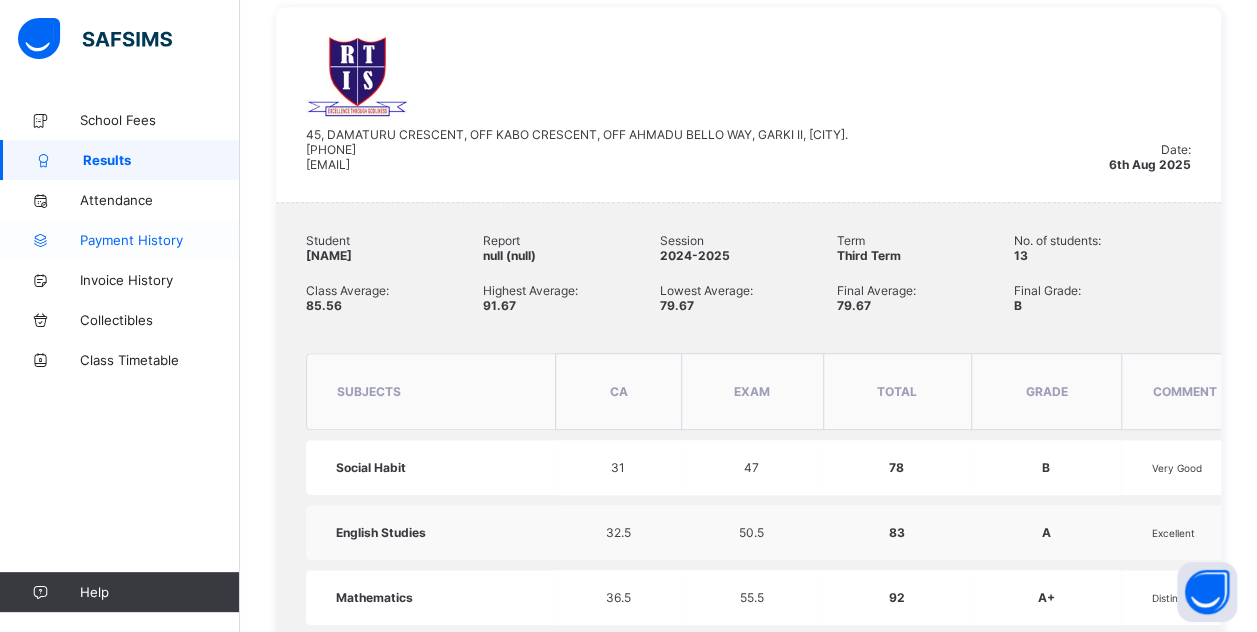 click on "Payment History" at bounding box center (160, 240) 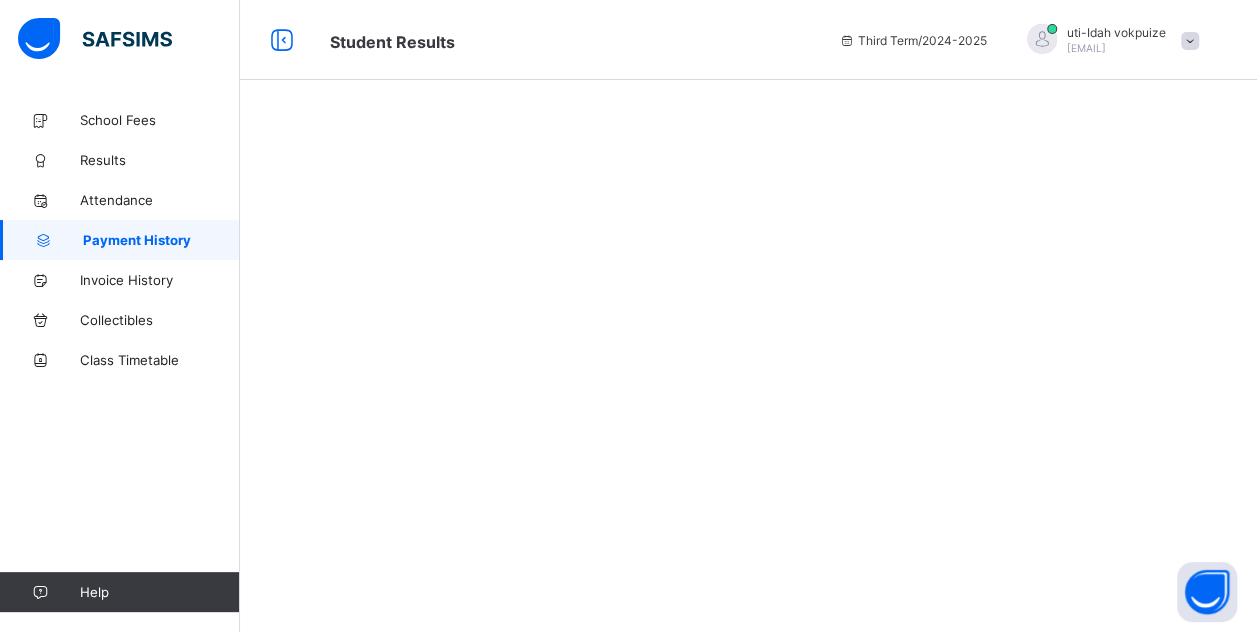 scroll, scrollTop: 0, scrollLeft: 0, axis: both 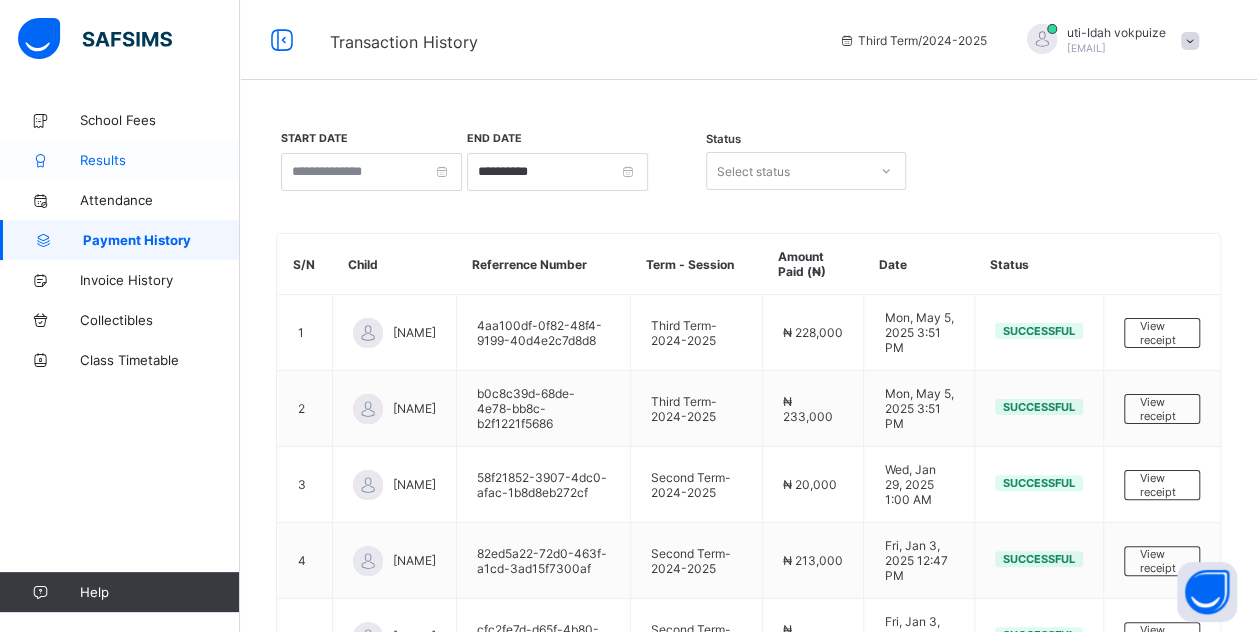 click on "Results" at bounding box center [160, 160] 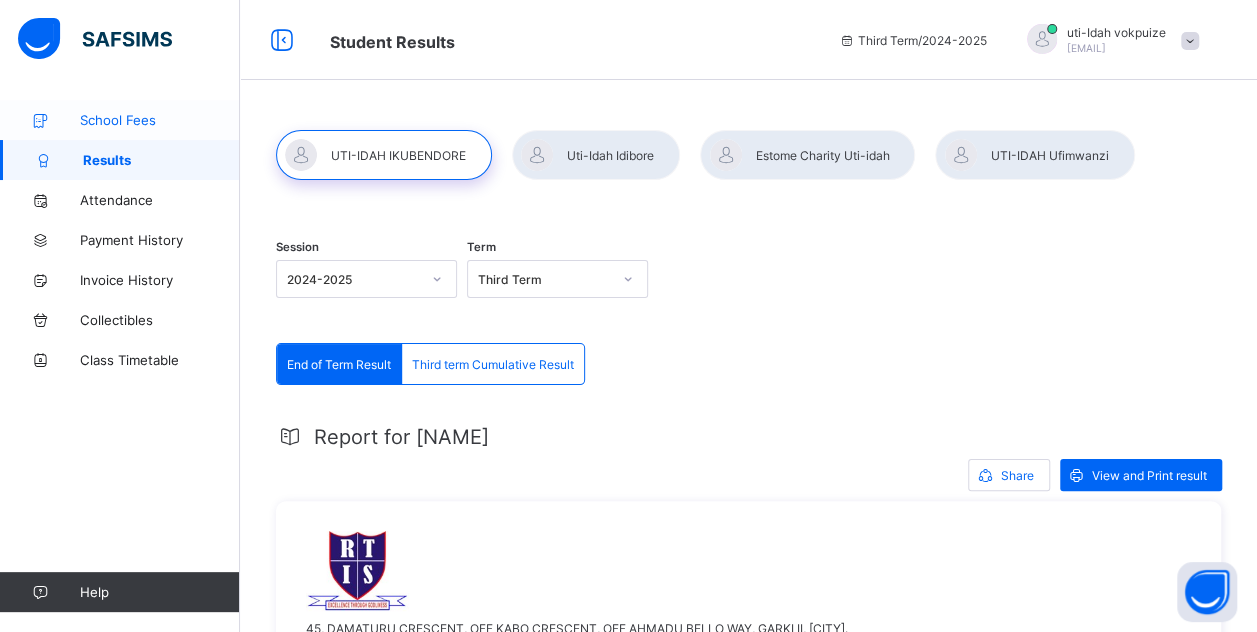 click on "School Fees" at bounding box center (160, 120) 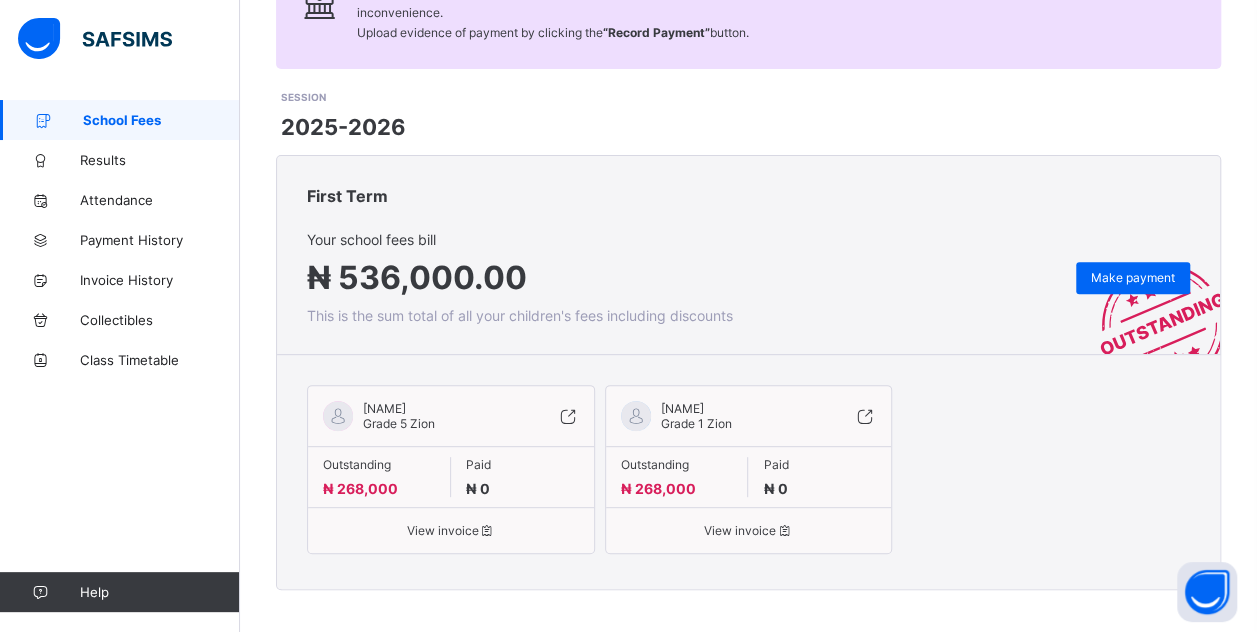 scroll, scrollTop: 212, scrollLeft: 0, axis: vertical 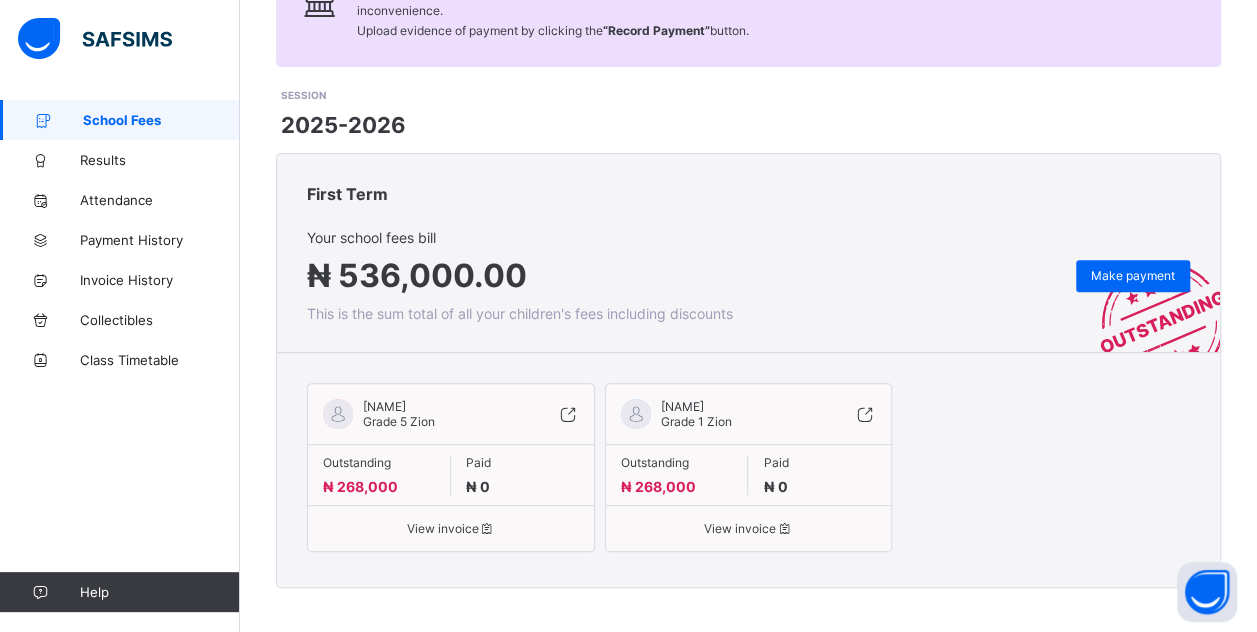 click on "View invoice" at bounding box center [749, 528] 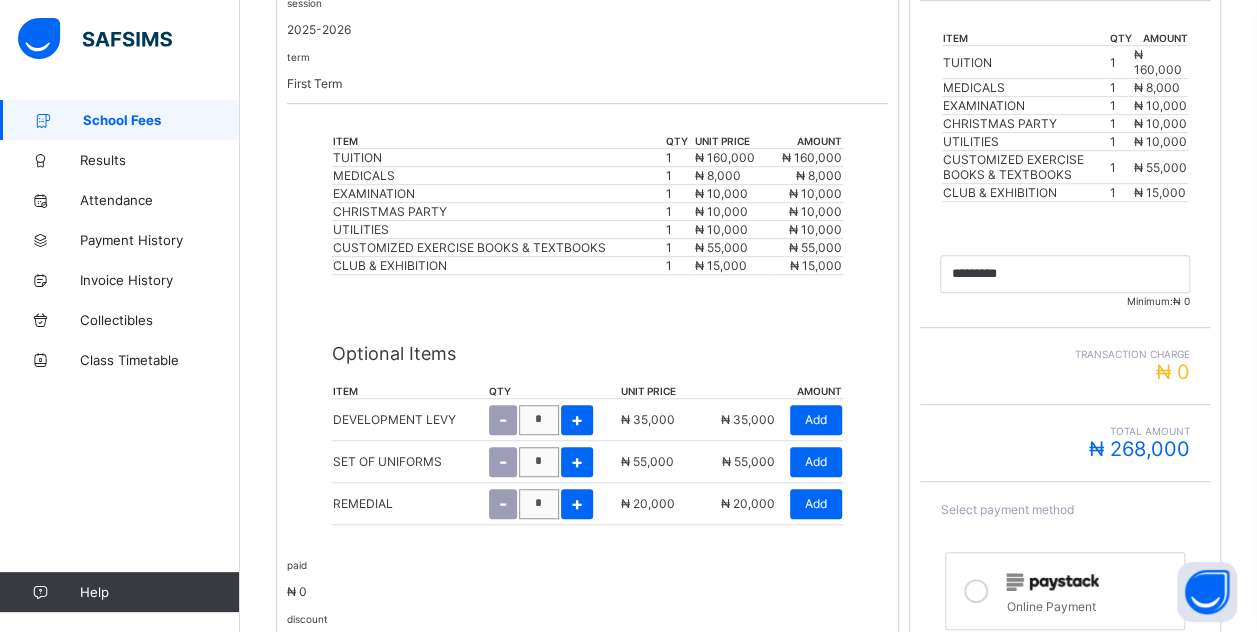 scroll, scrollTop: 482, scrollLeft: 0, axis: vertical 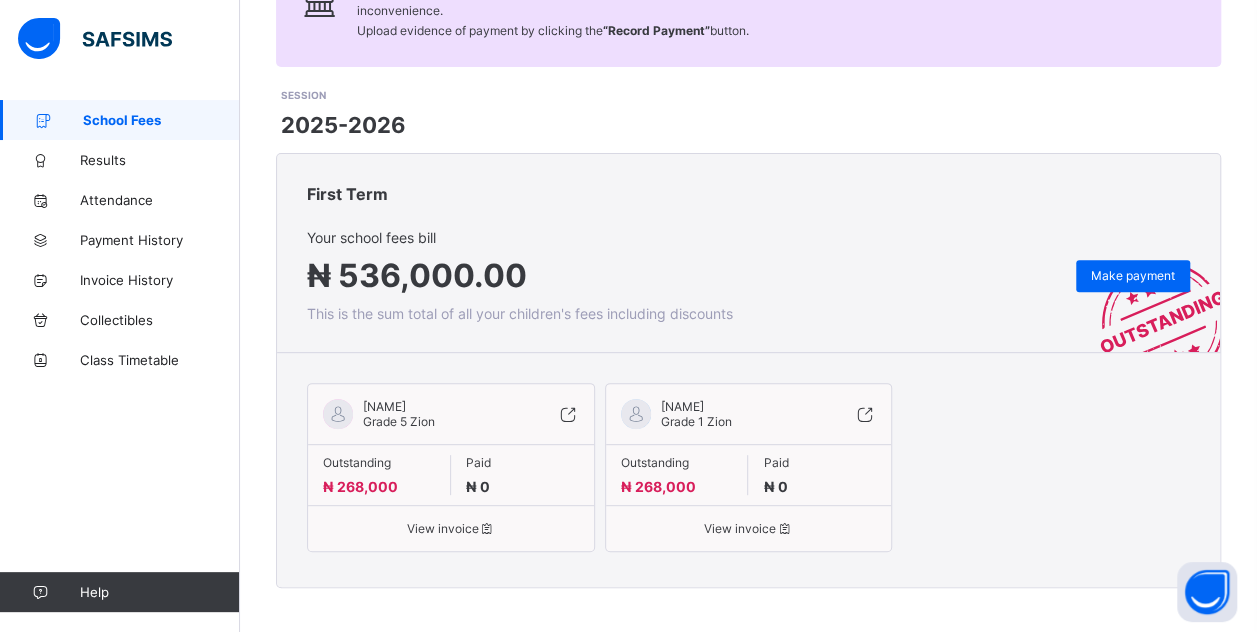 click on "View invoice" at bounding box center (451, 528) 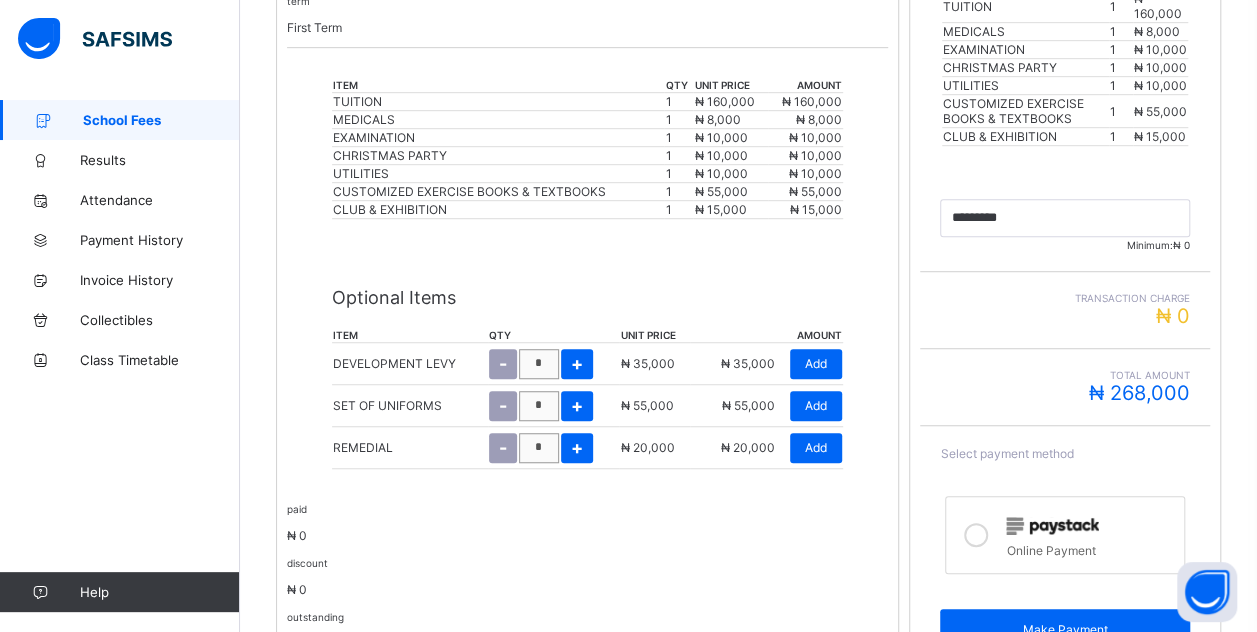 scroll, scrollTop: 627, scrollLeft: 0, axis: vertical 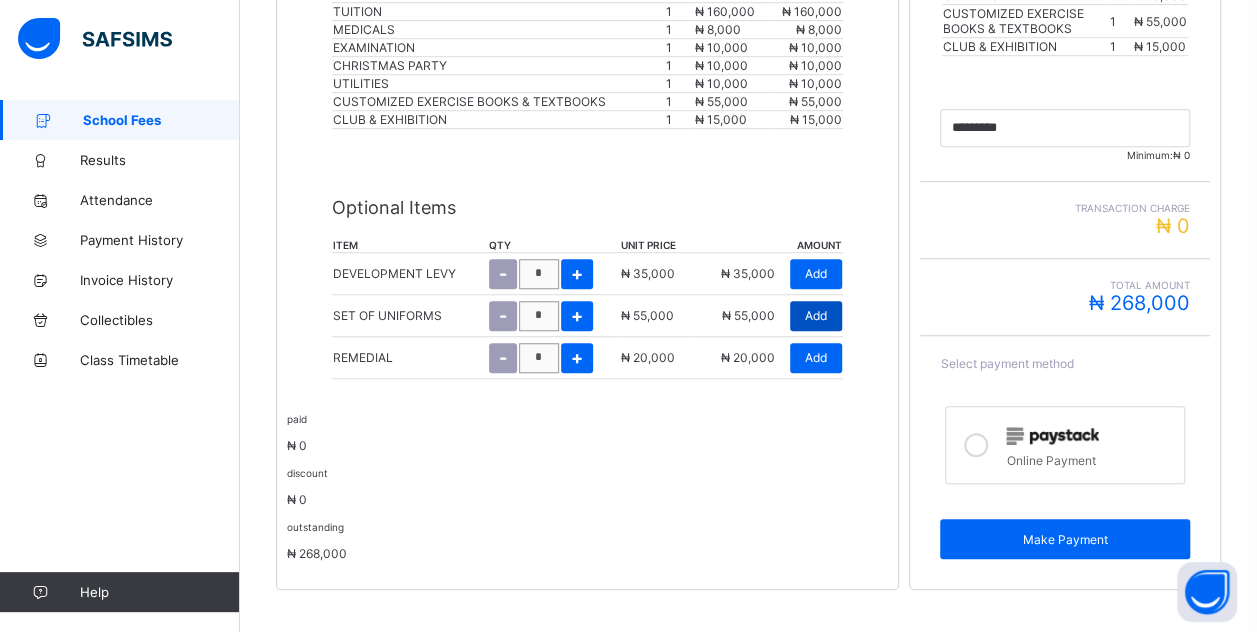 click on "Add" at bounding box center [816, 316] 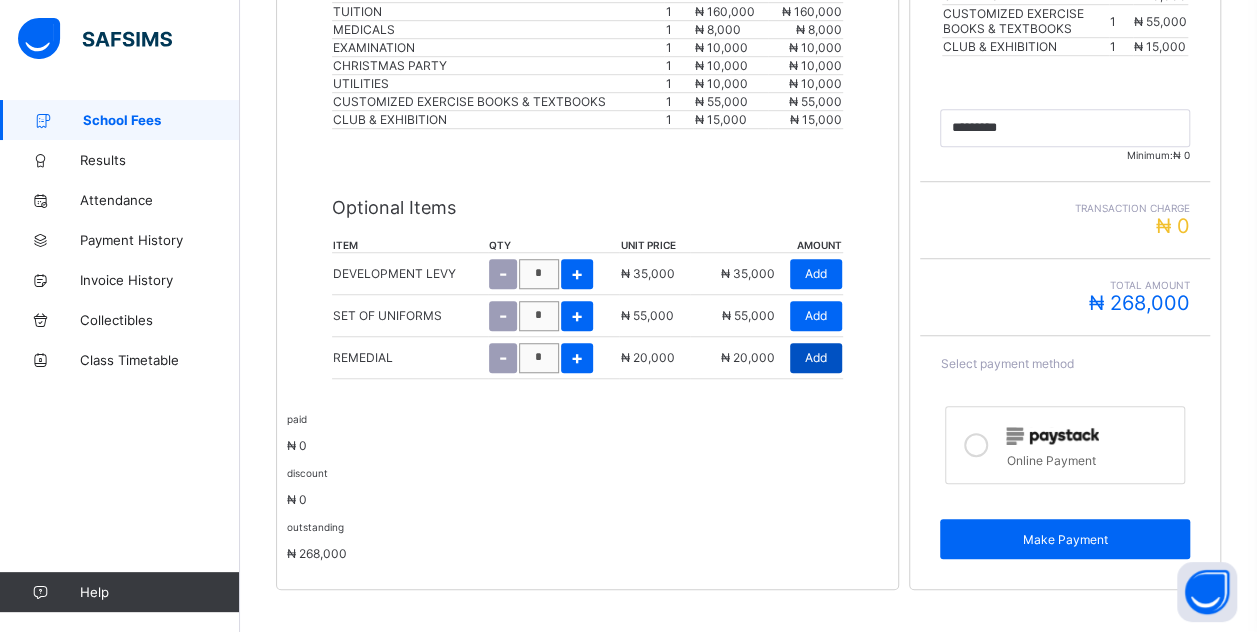 click on "Add" at bounding box center (816, 357) 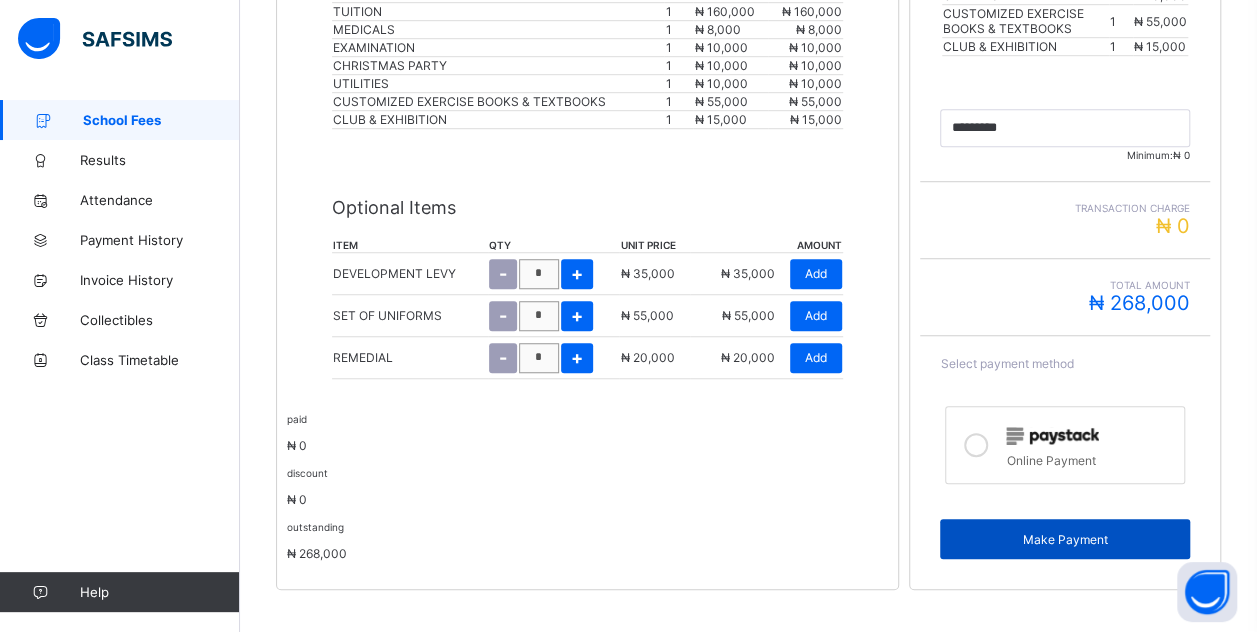 click on "Make Payment" at bounding box center (1065, 539) 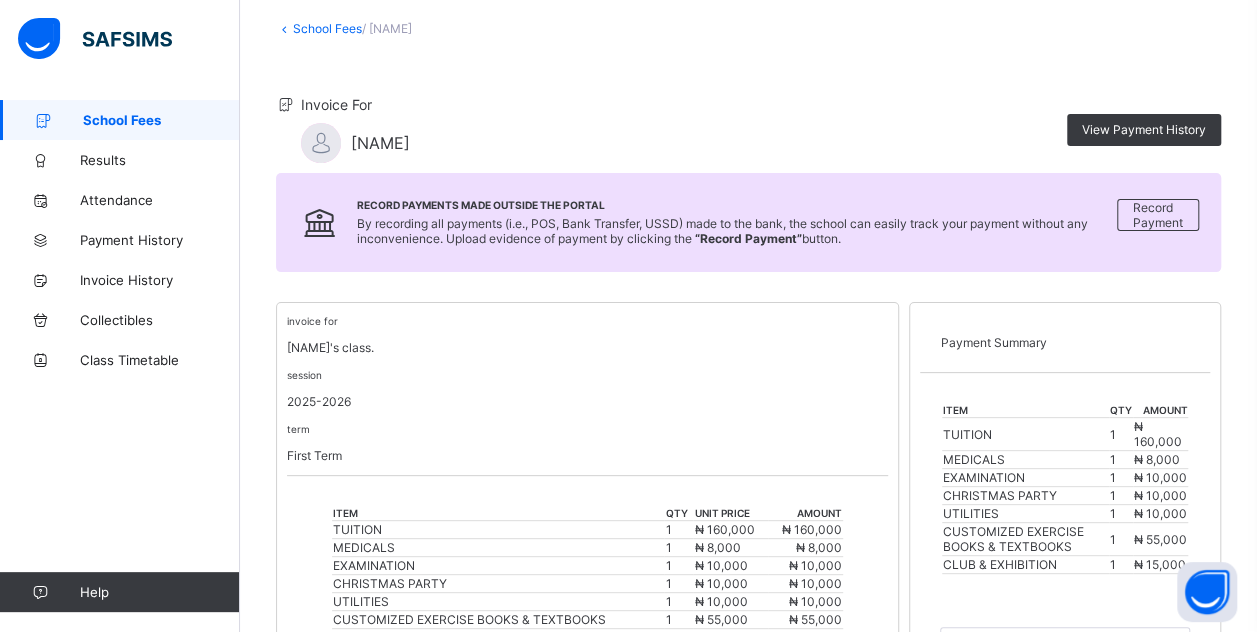 scroll, scrollTop: 105, scrollLeft: 0, axis: vertical 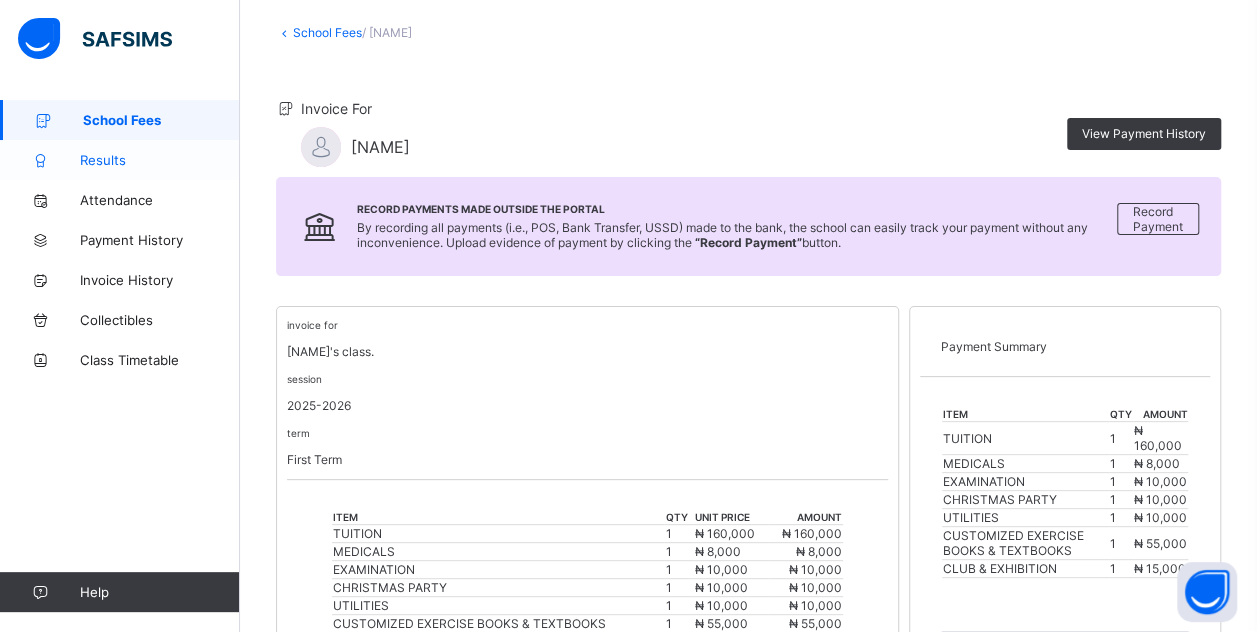 click on "Results" at bounding box center (160, 160) 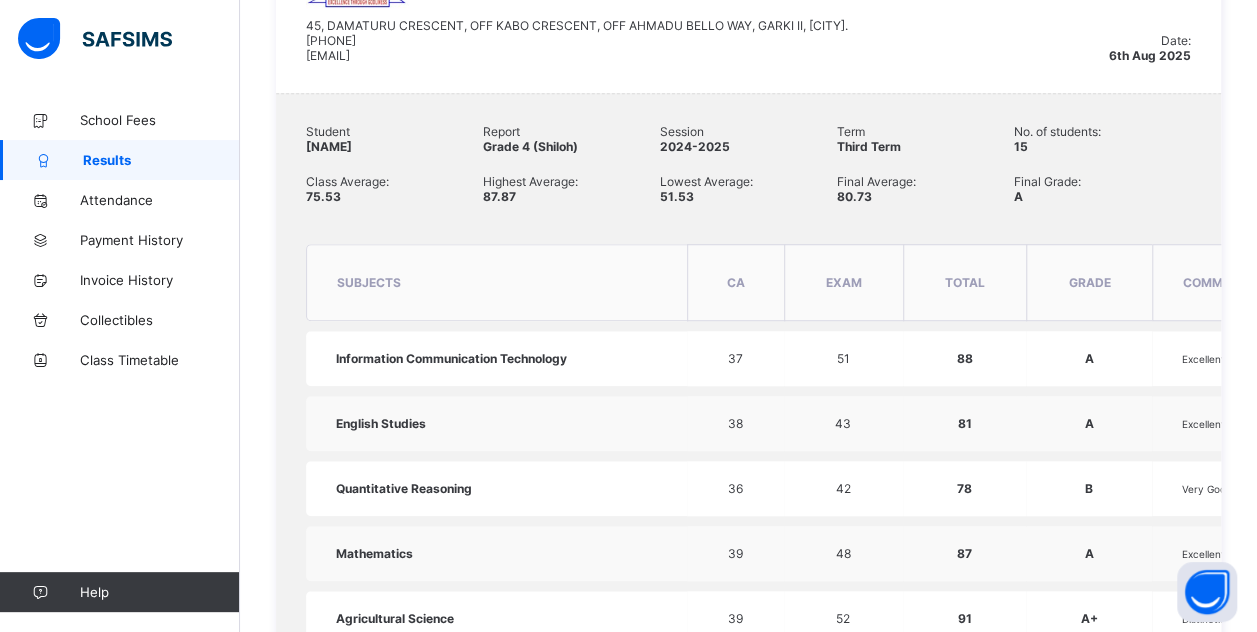 scroll, scrollTop: 0, scrollLeft: 0, axis: both 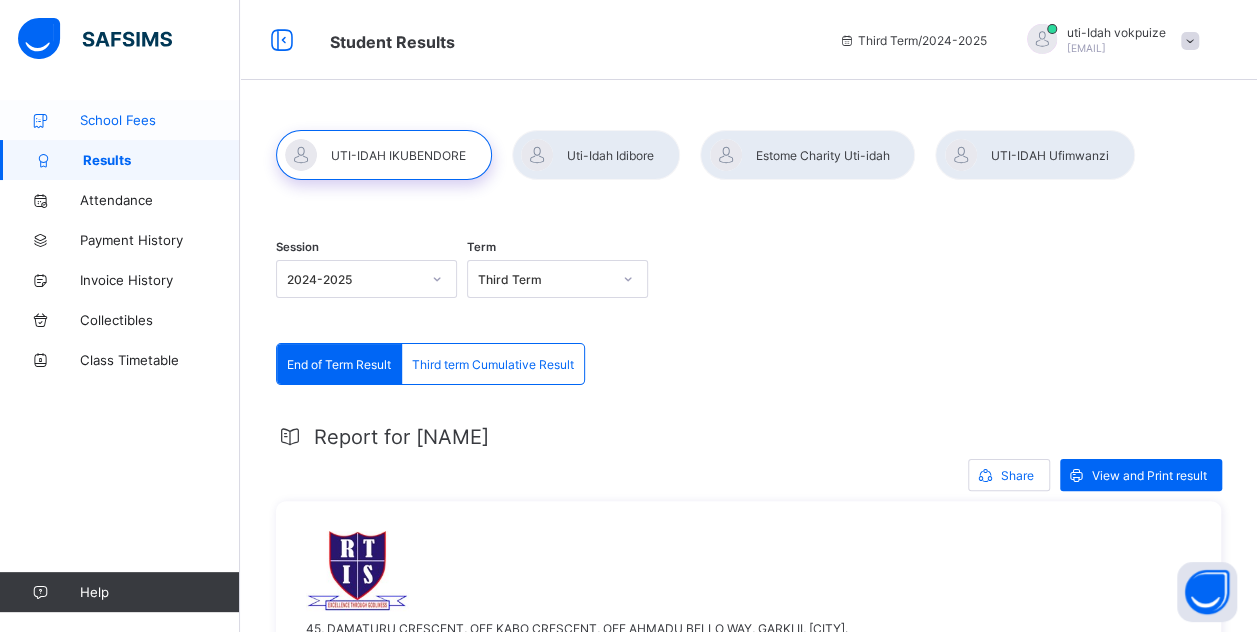 click on "School Fees" at bounding box center (160, 120) 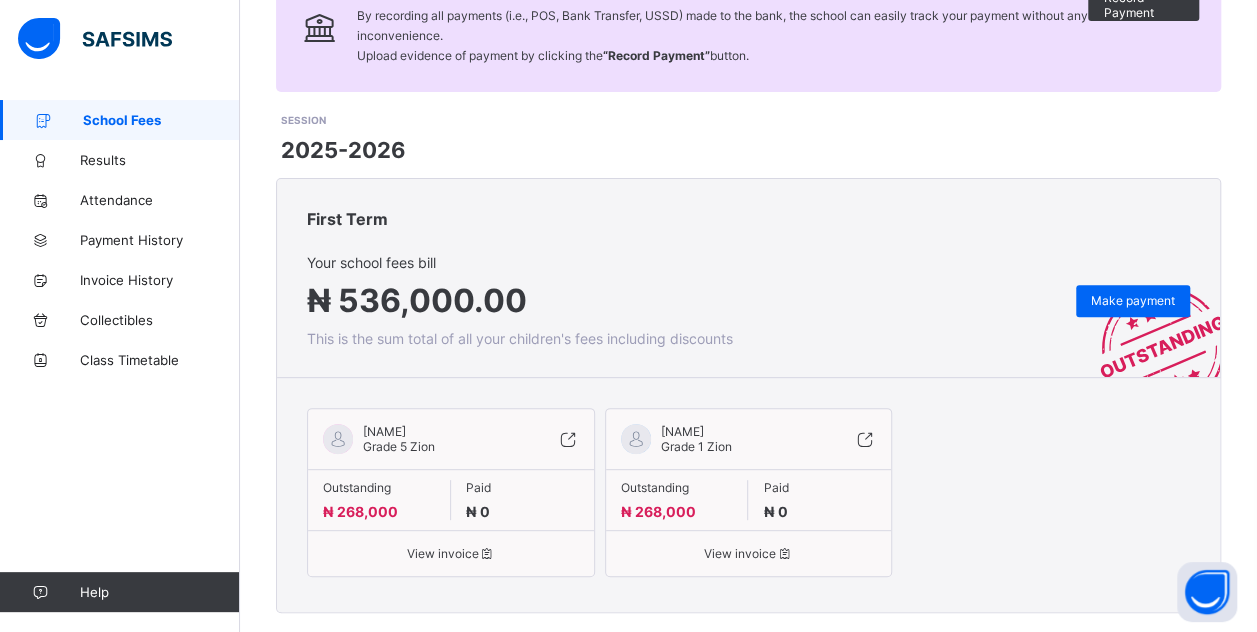 scroll, scrollTop: 212, scrollLeft: 0, axis: vertical 